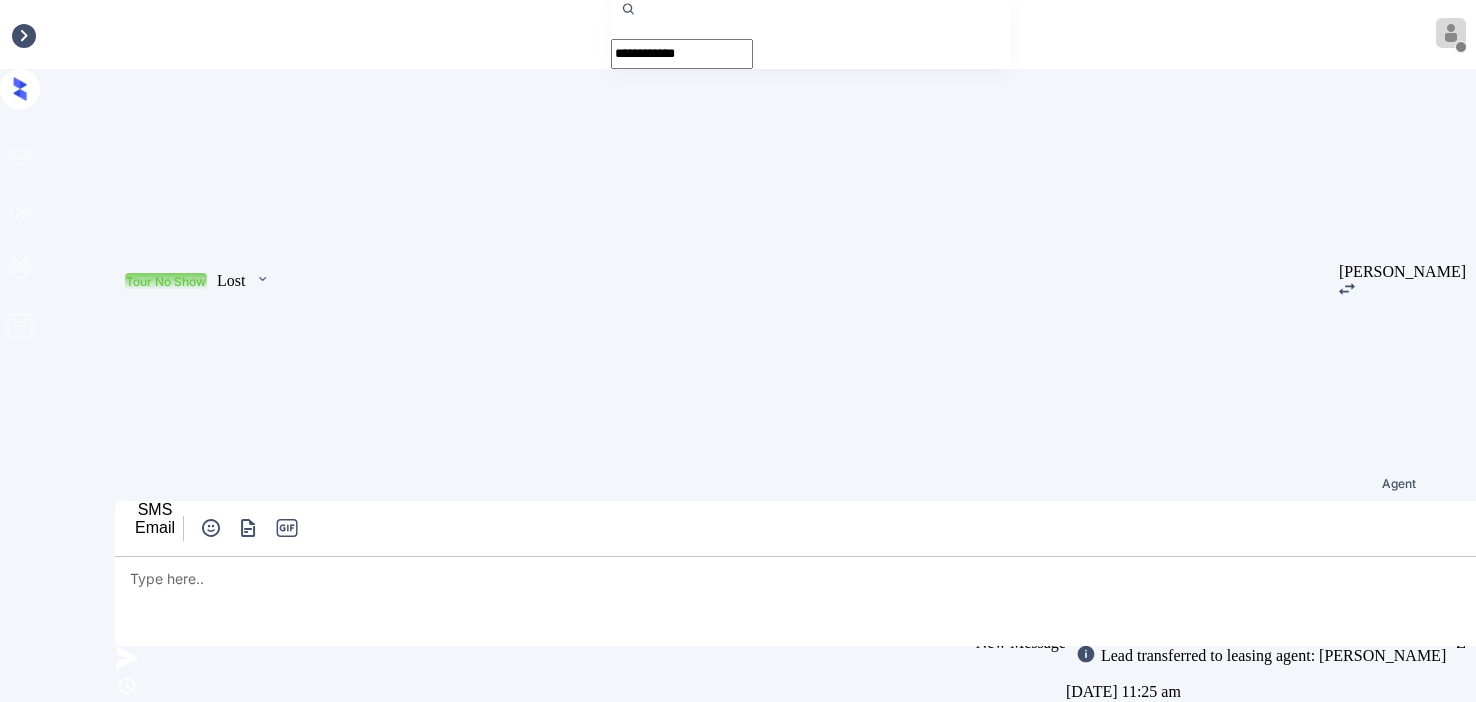 scroll, scrollTop: 6905, scrollLeft: 0, axis: vertical 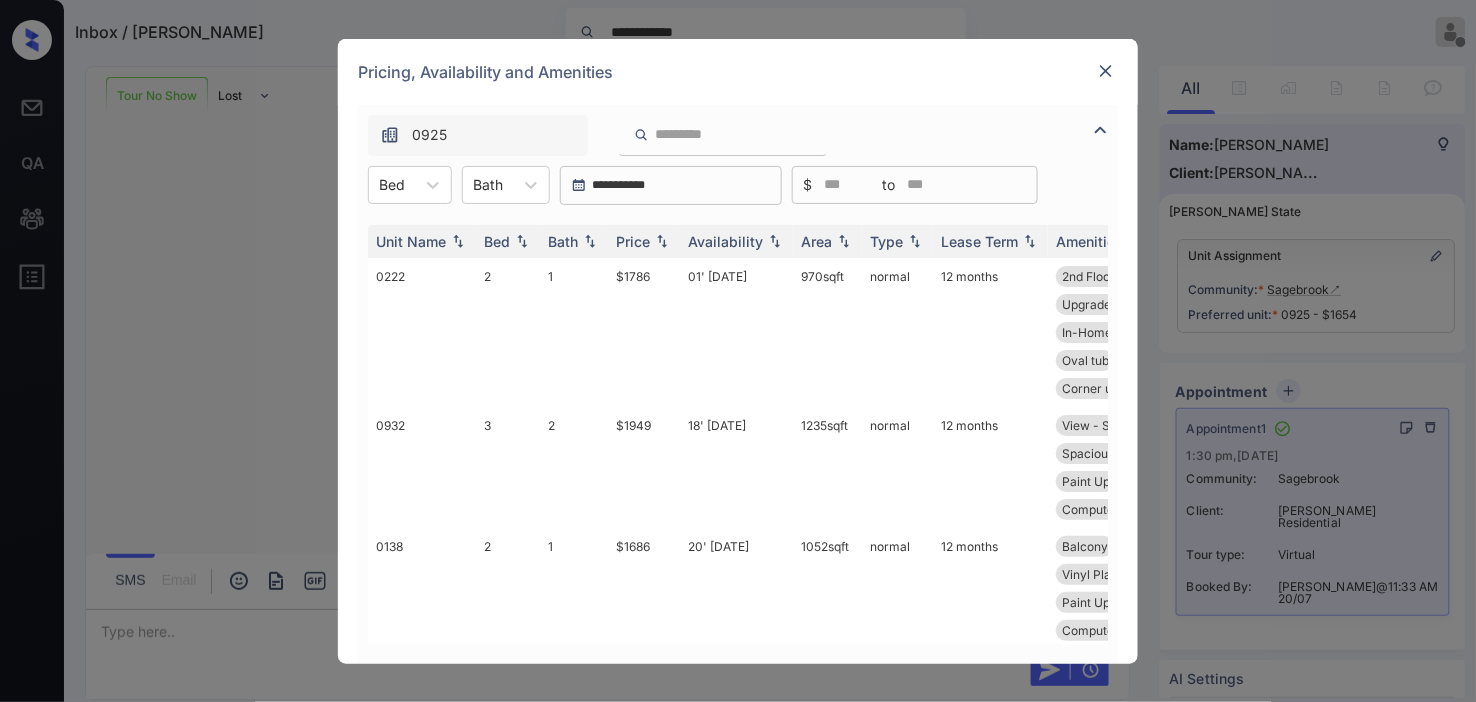 click at bounding box center (392, 184) 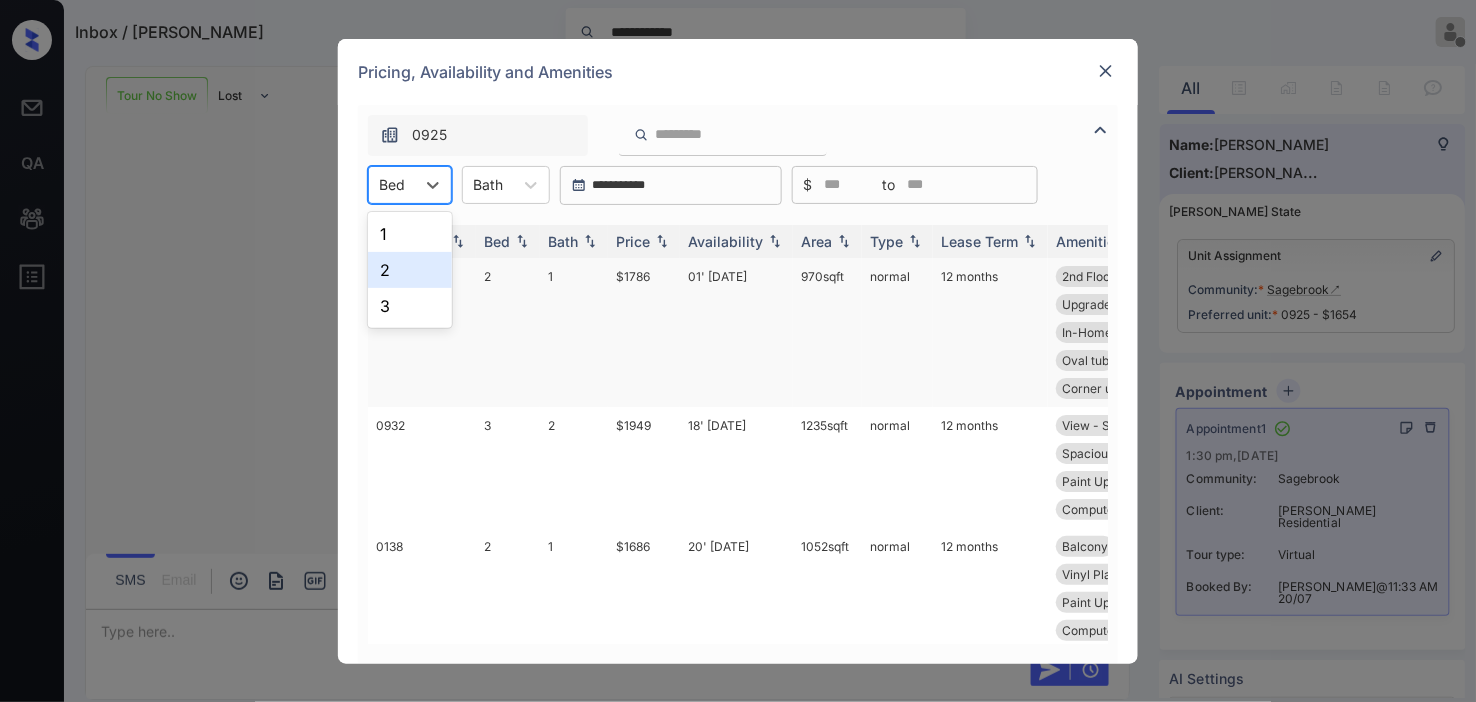 click on "2" at bounding box center [410, 270] 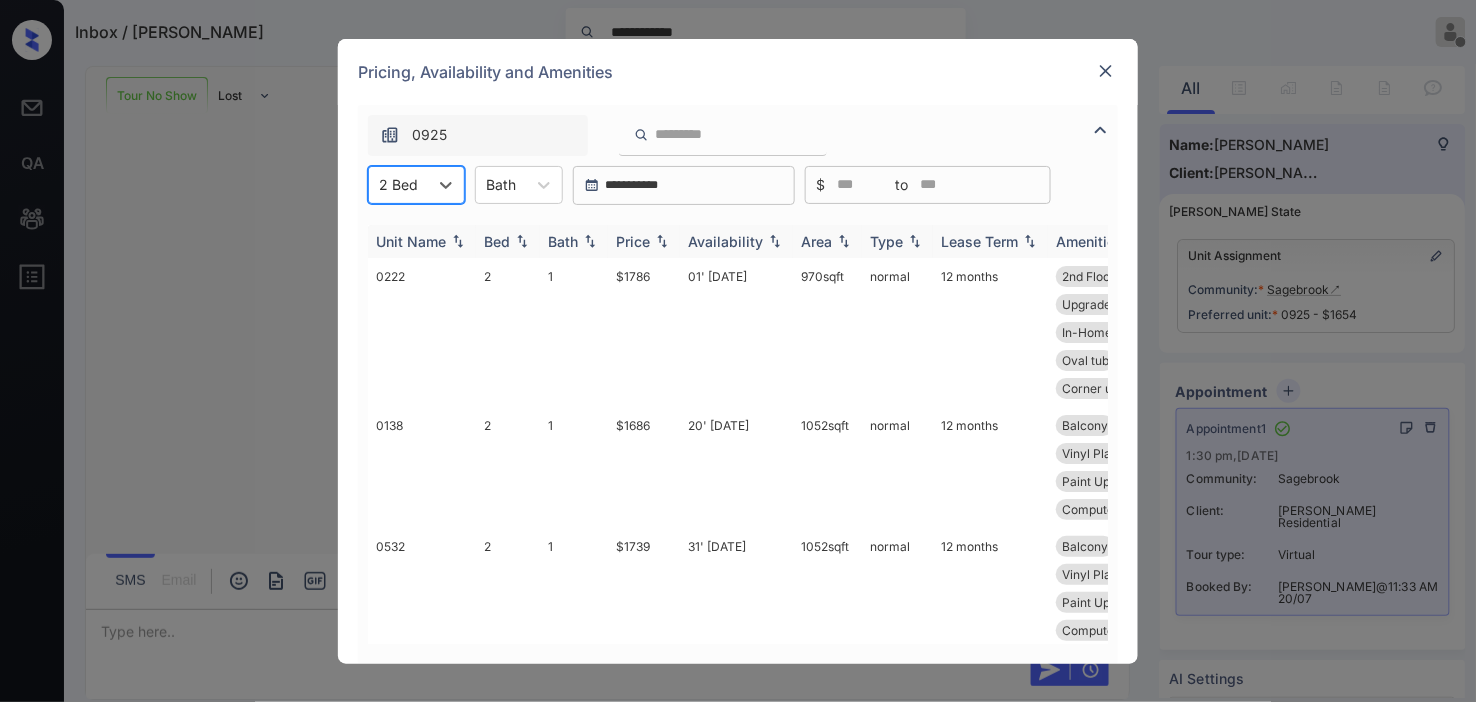 click on "Price" at bounding box center [644, 241] 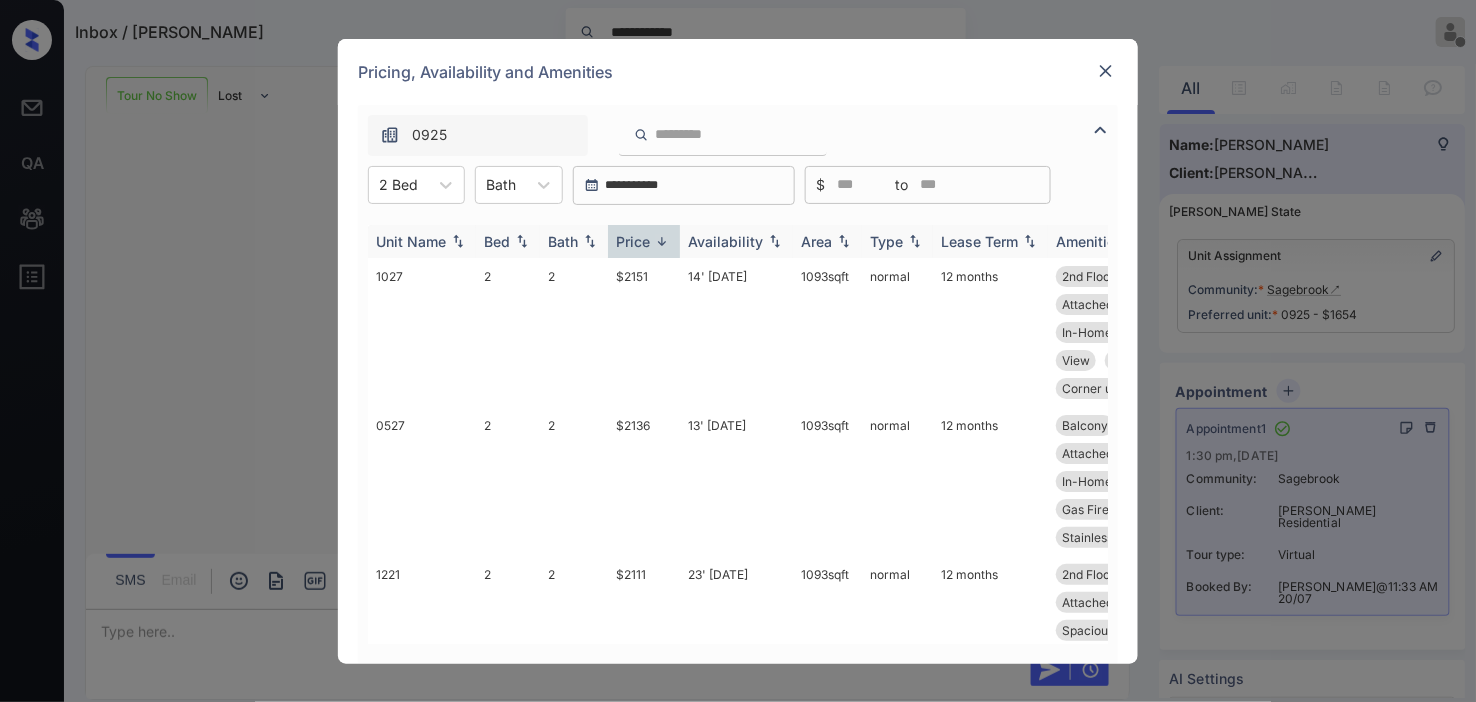 click on "Price" at bounding box center (644, 241) 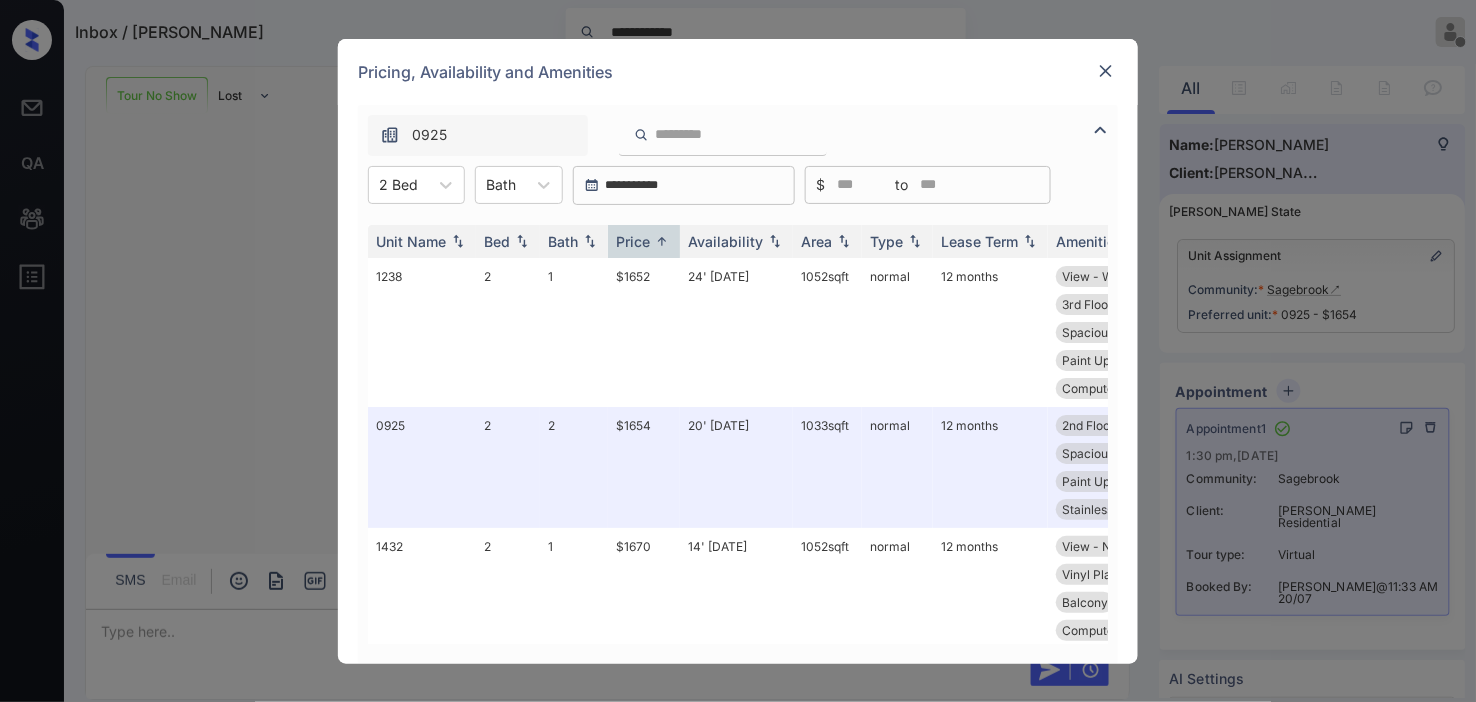 click at bounding box center (1106, 71) 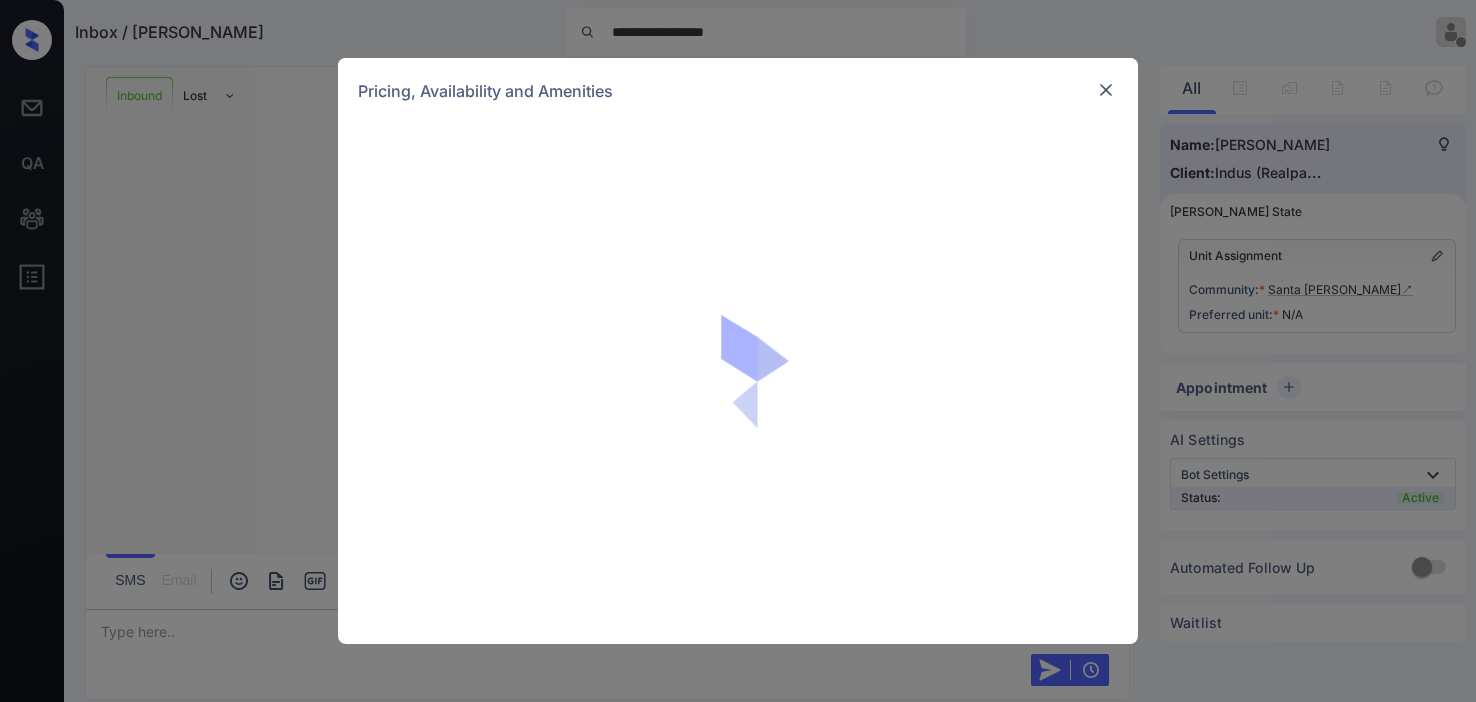 scroll, scrollTop: 0, scrollLeft: 0, axis: both 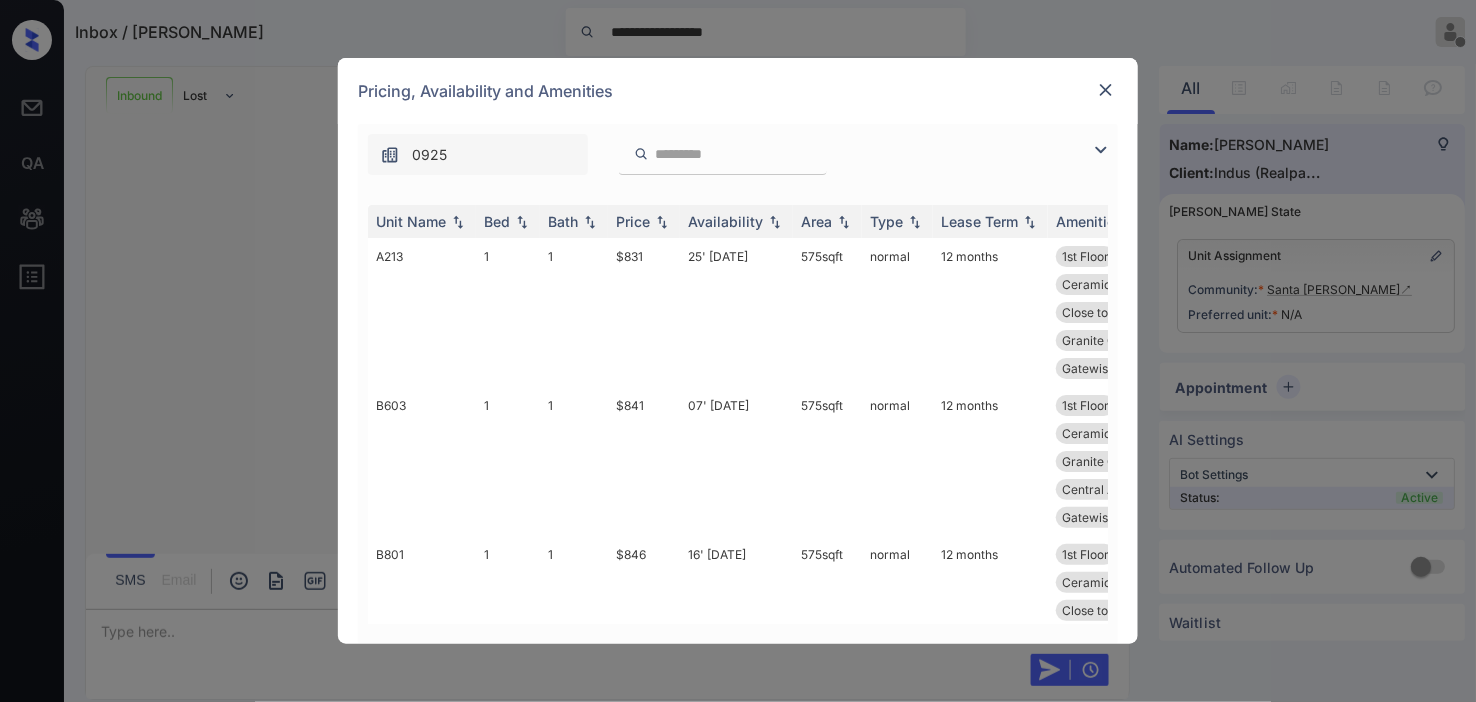 click at bounding box center (1101, 150) 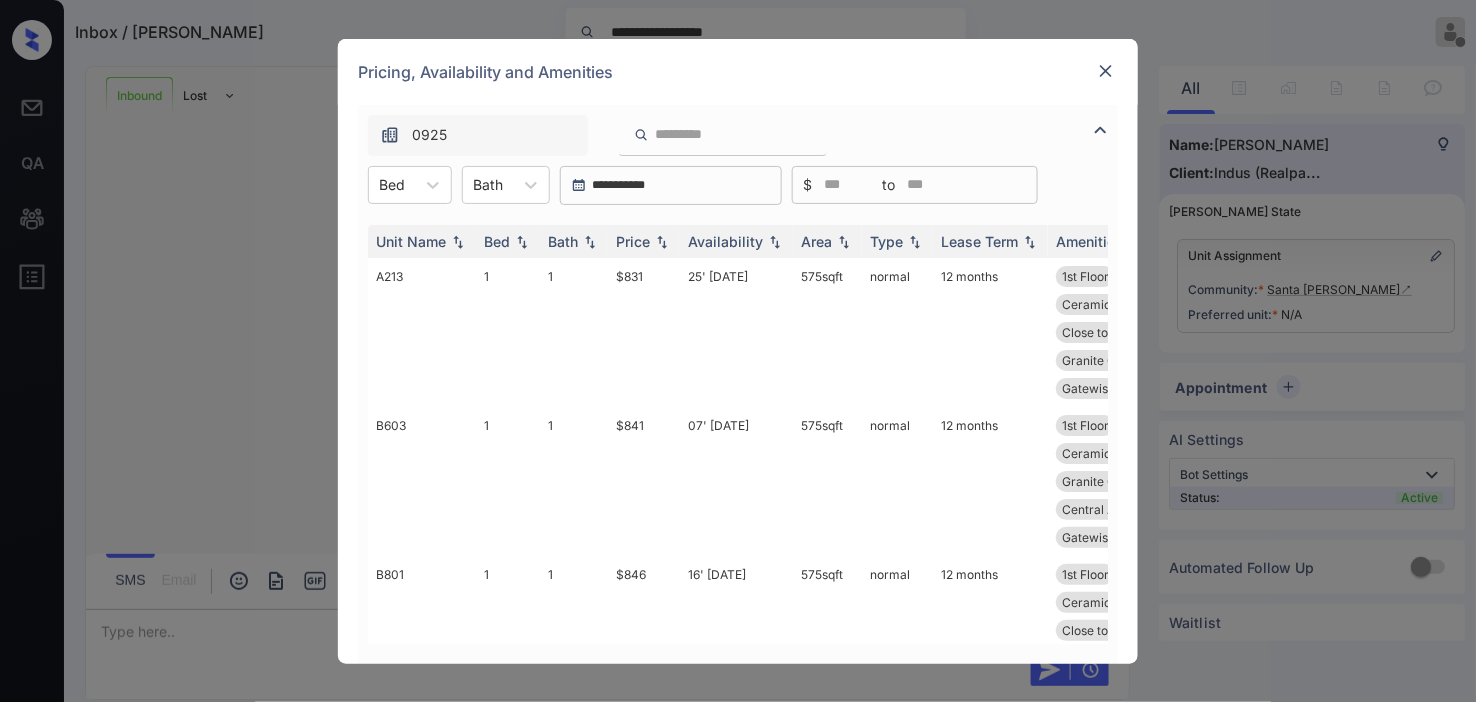 click on "**********" at bounding box center [738, 185] 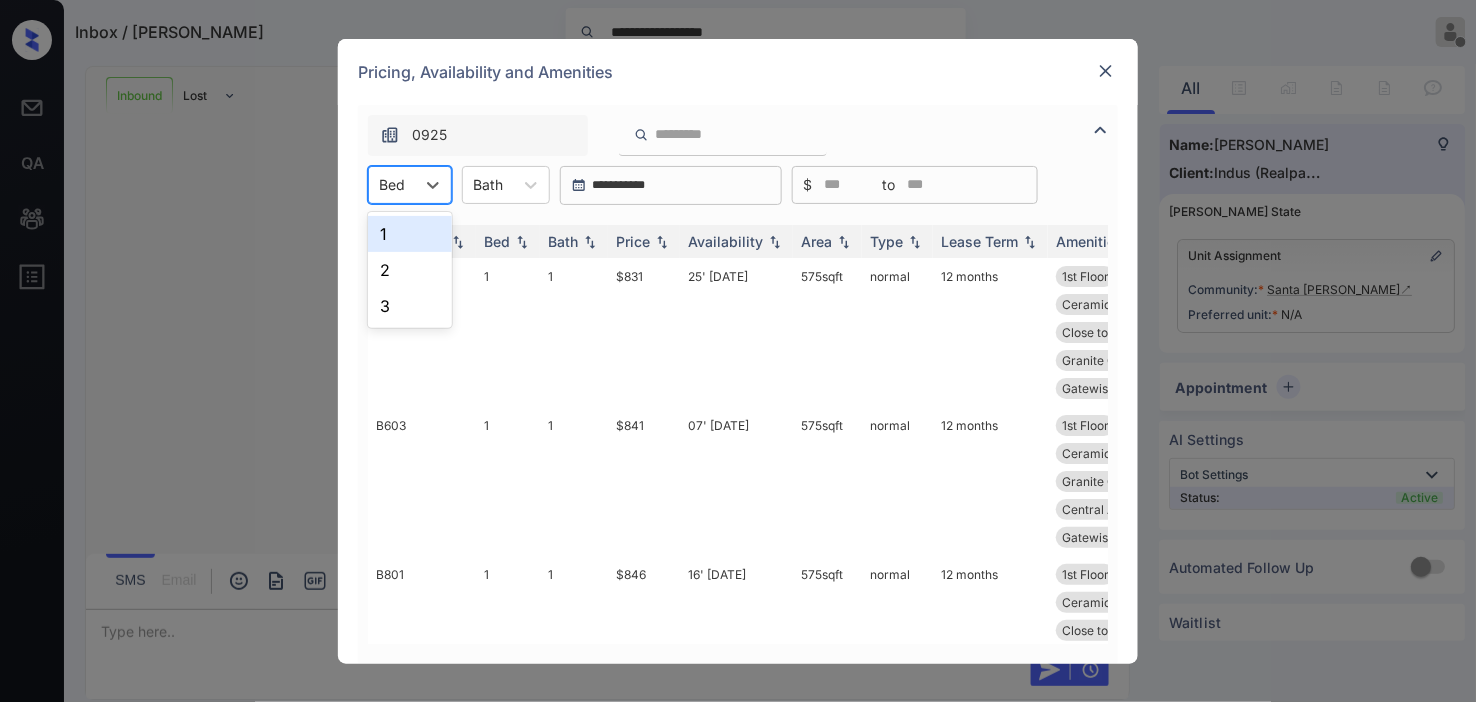 click at bounding box center [381, 184] 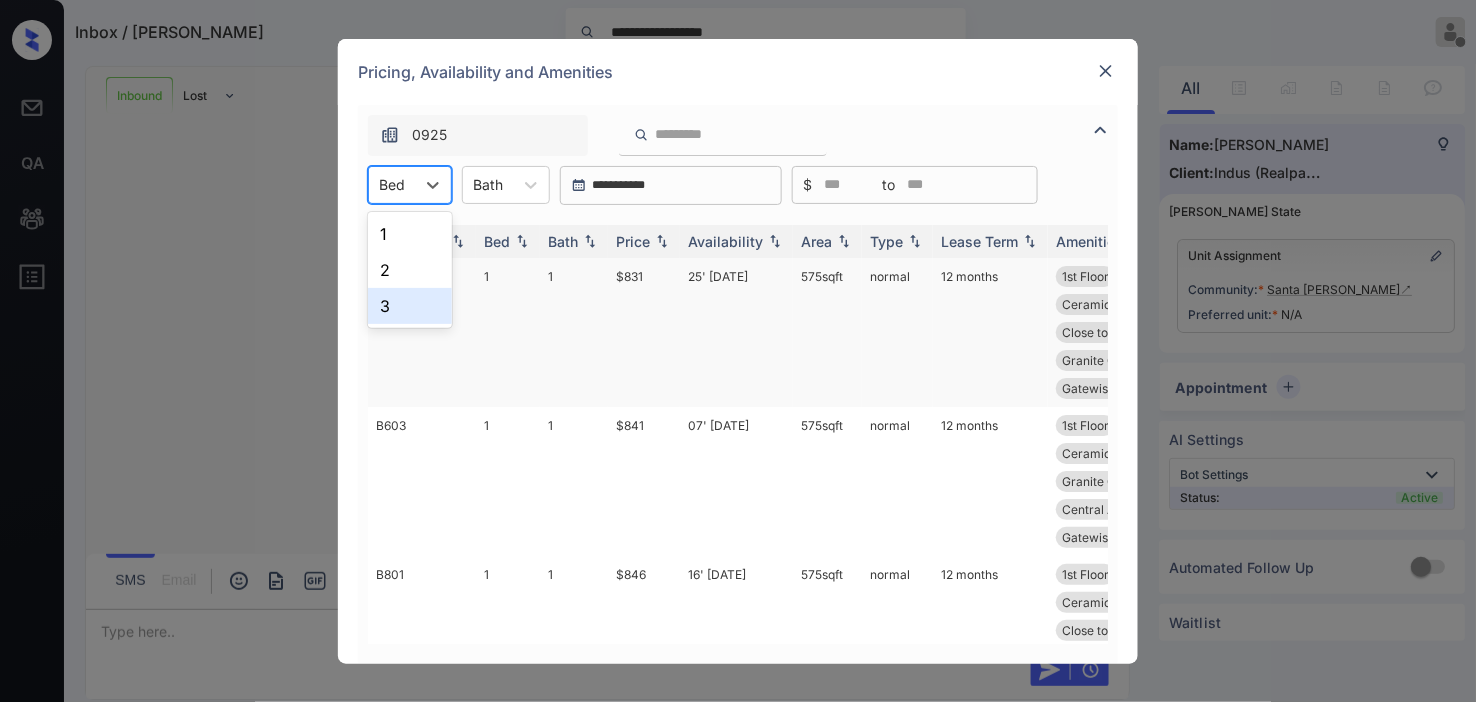 click on "3" at bounding box center [410, 306] 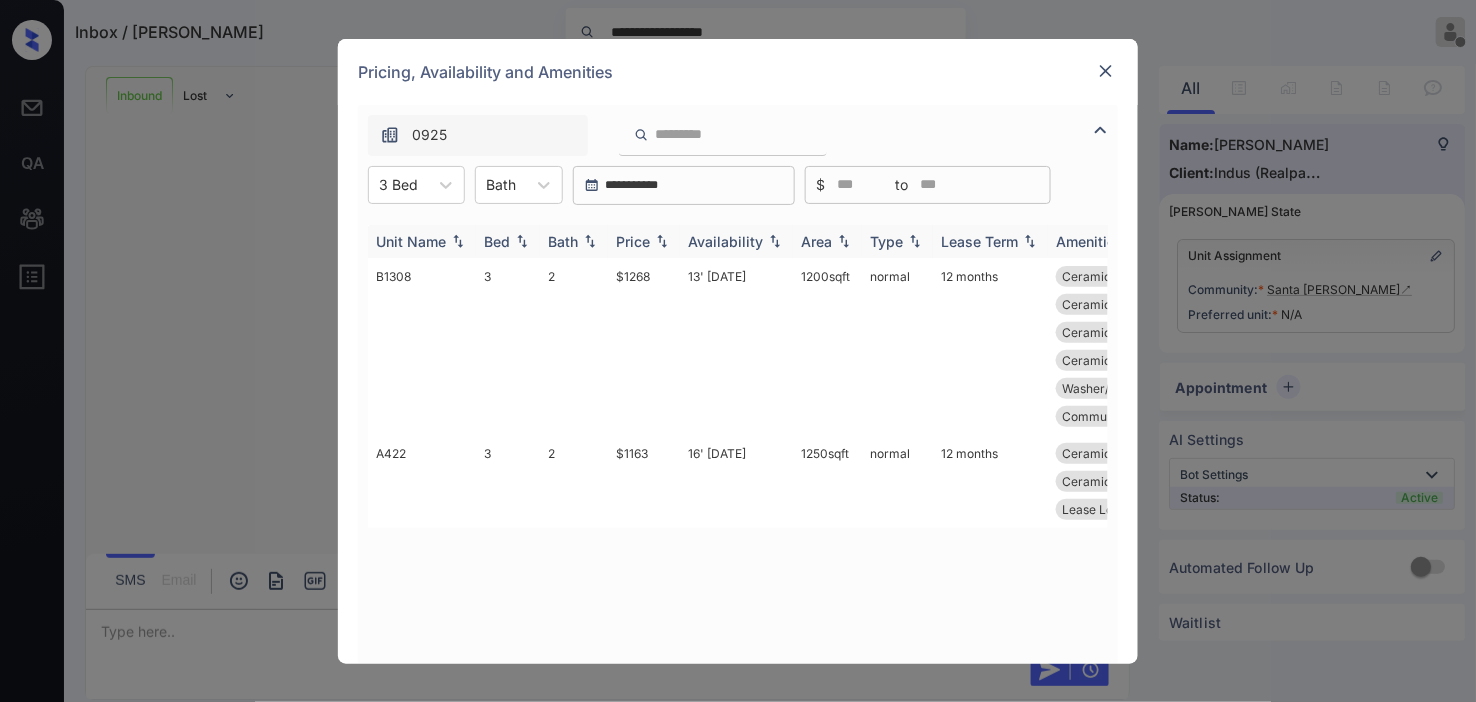 click at bounding box center (662, 241) 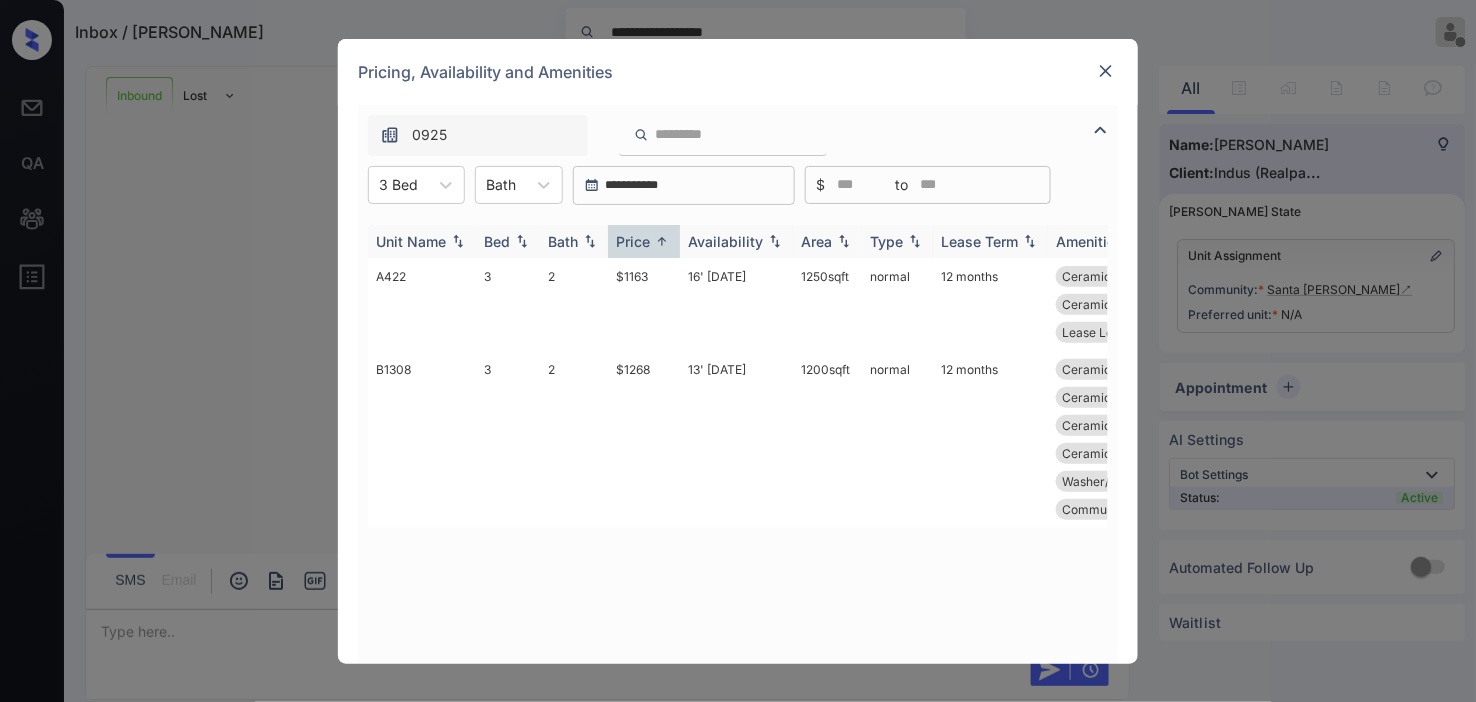 click at bounding box center [662, 241] 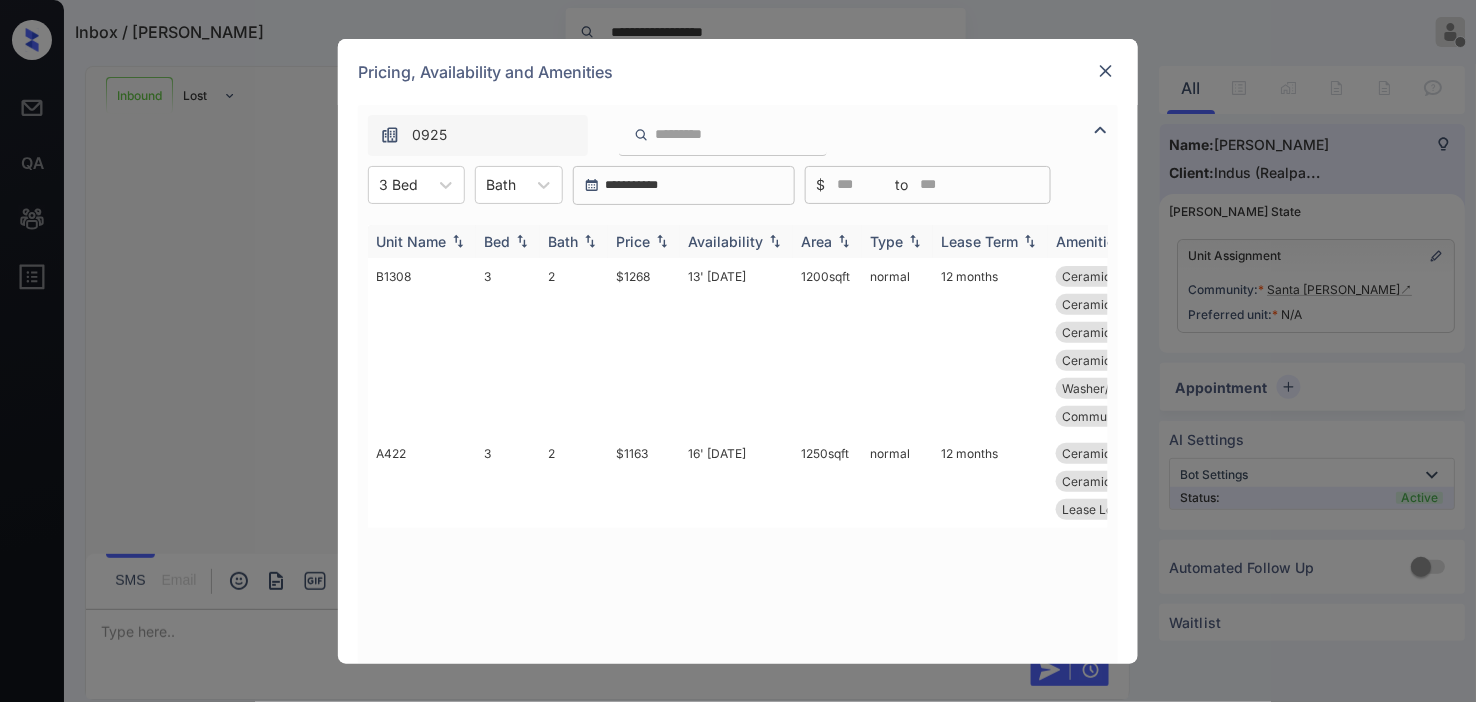 click at bounding box center [662, 241] 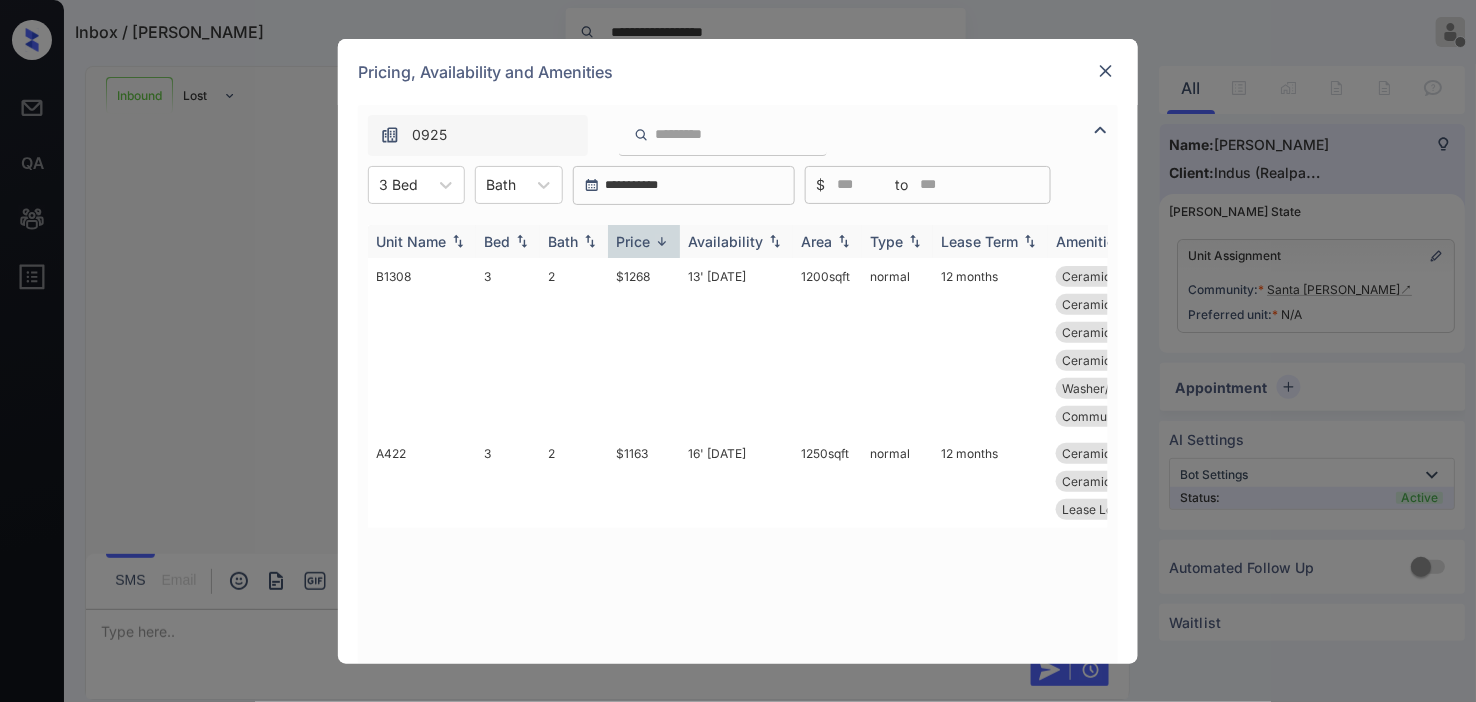click at bounding box center (662, 241) 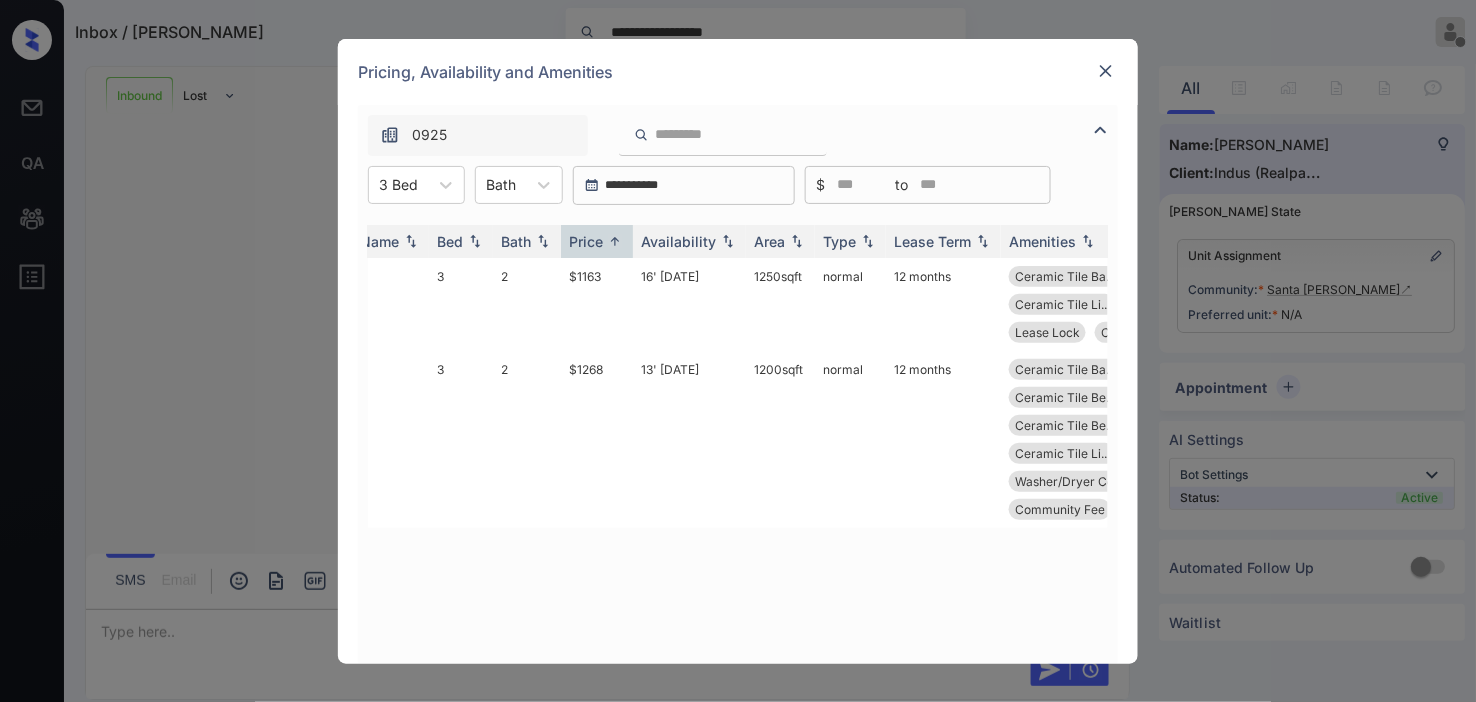 scroll, scrollTop: 0, scrollLeft: 0, axis: both 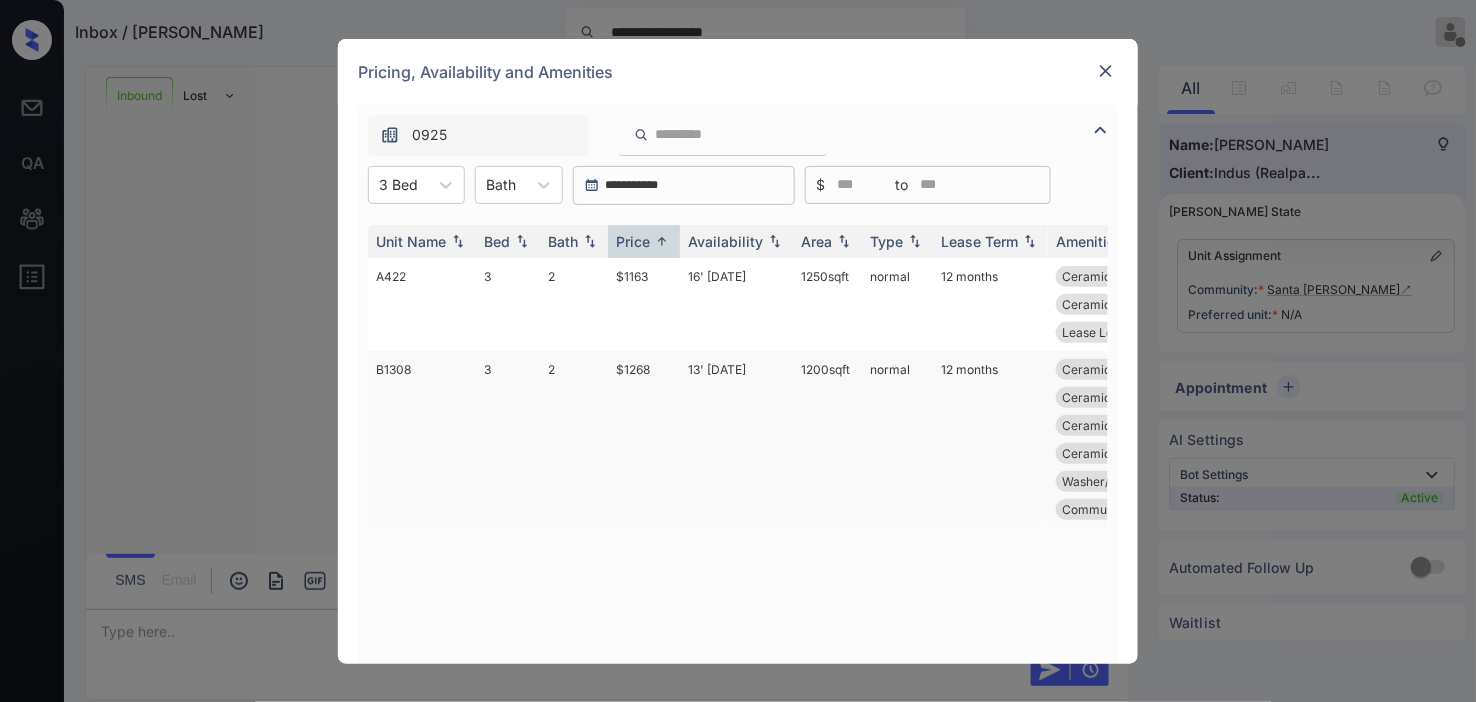 click on "$1268" at bounding box center (644, 439) 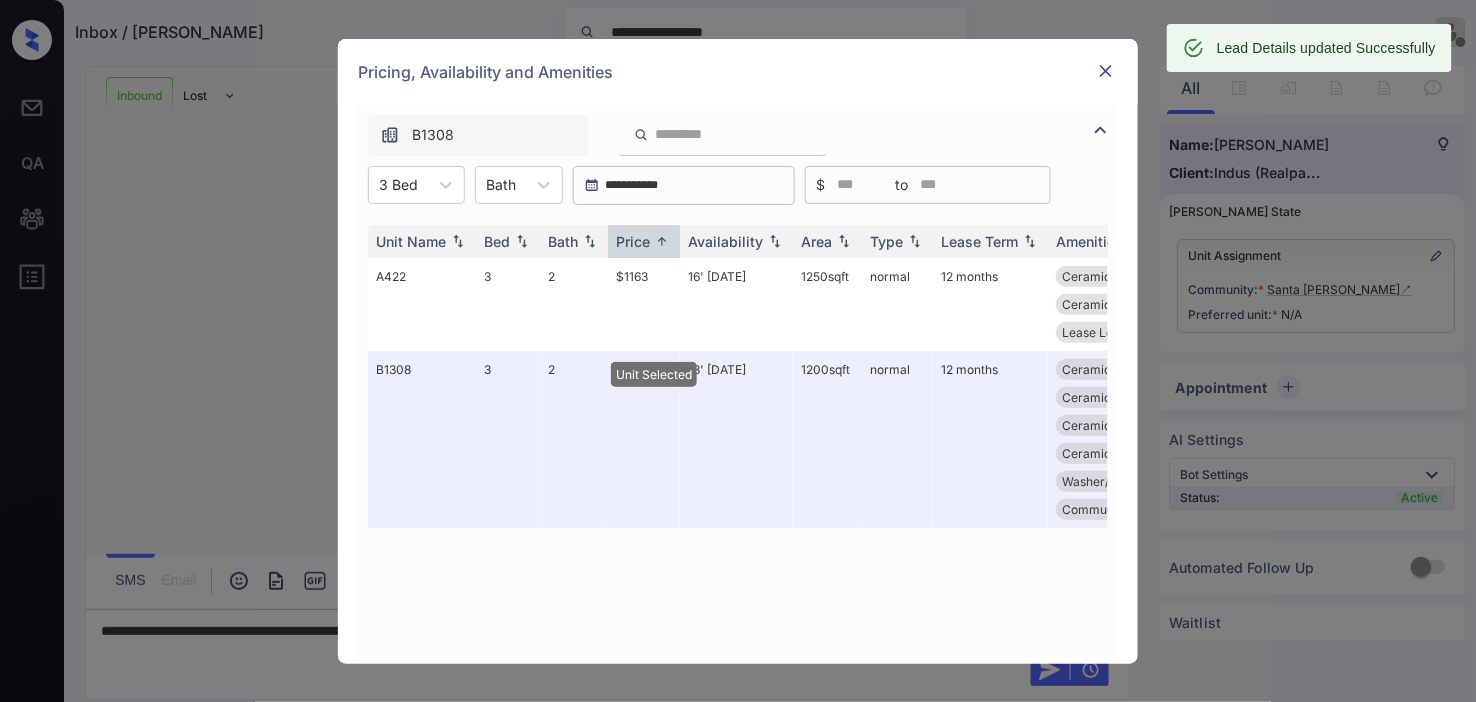 click at bounding box center [1106, 71] 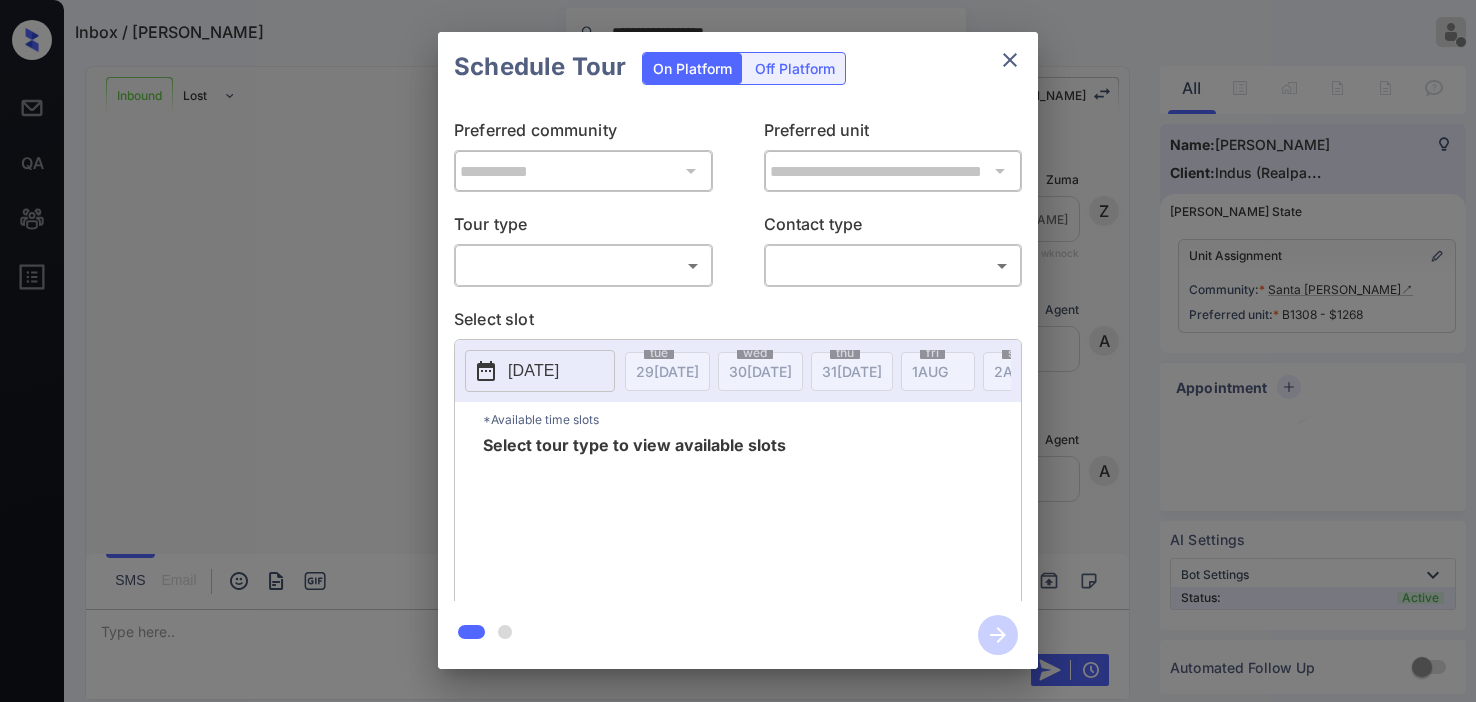 scroll, scrollTop: 0, scrollLeft: 0, axis: both 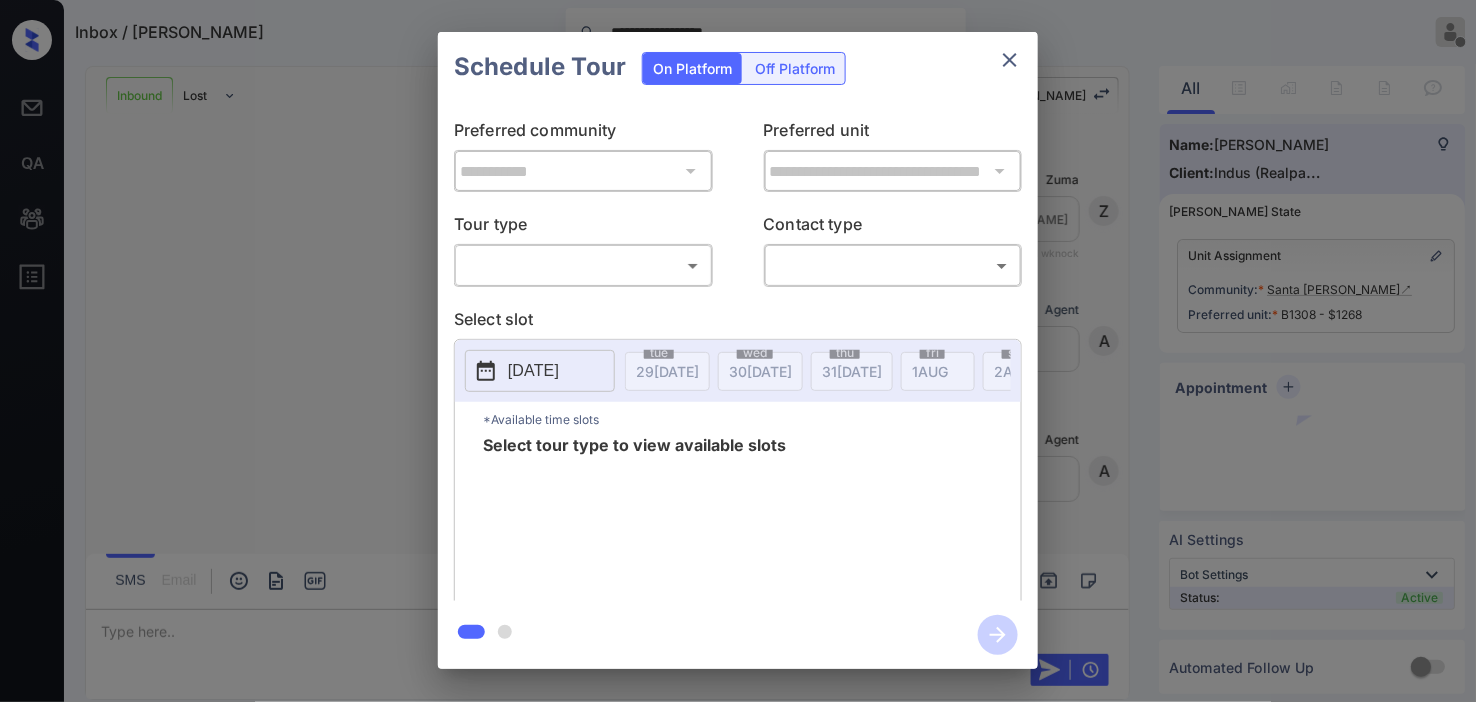 click on "**********" at bounding box center [738, 351] 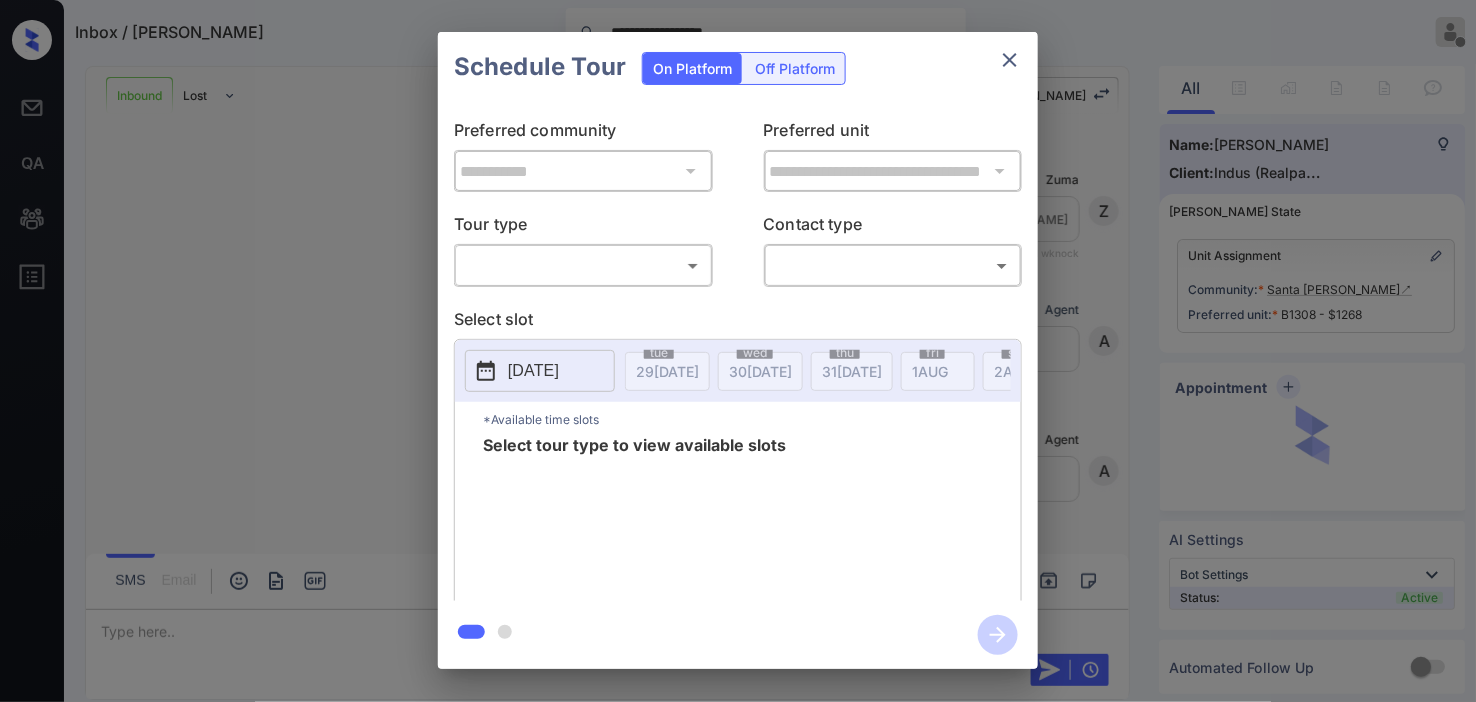 scroll, scrollTop: 898, scrollLeft: 0, axis: vertical 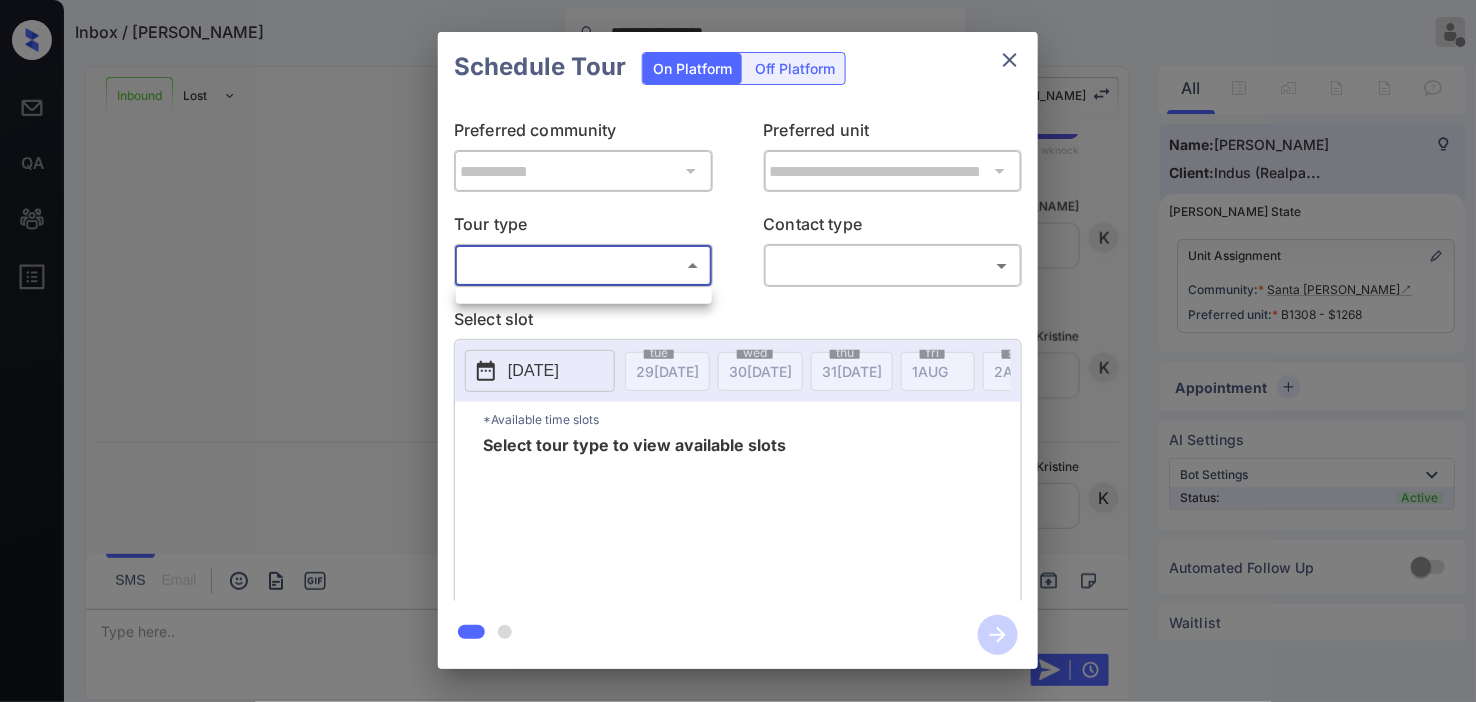 drag, startPoint x: 281, startPoint y: 271, endPoint x: 218, endPoint y: 206, distance: 90.52071 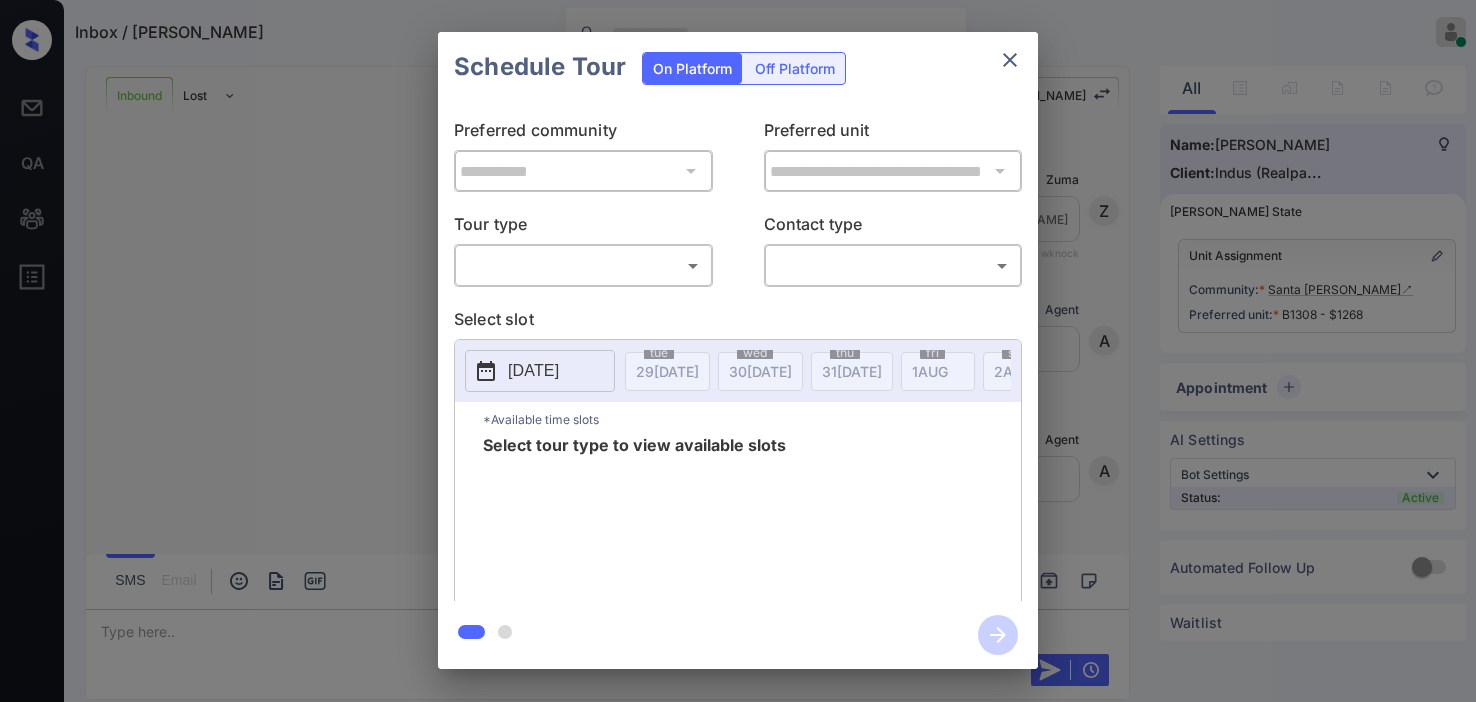 scroll, scrollTop: 0, scrollLeft: 0, axis: both 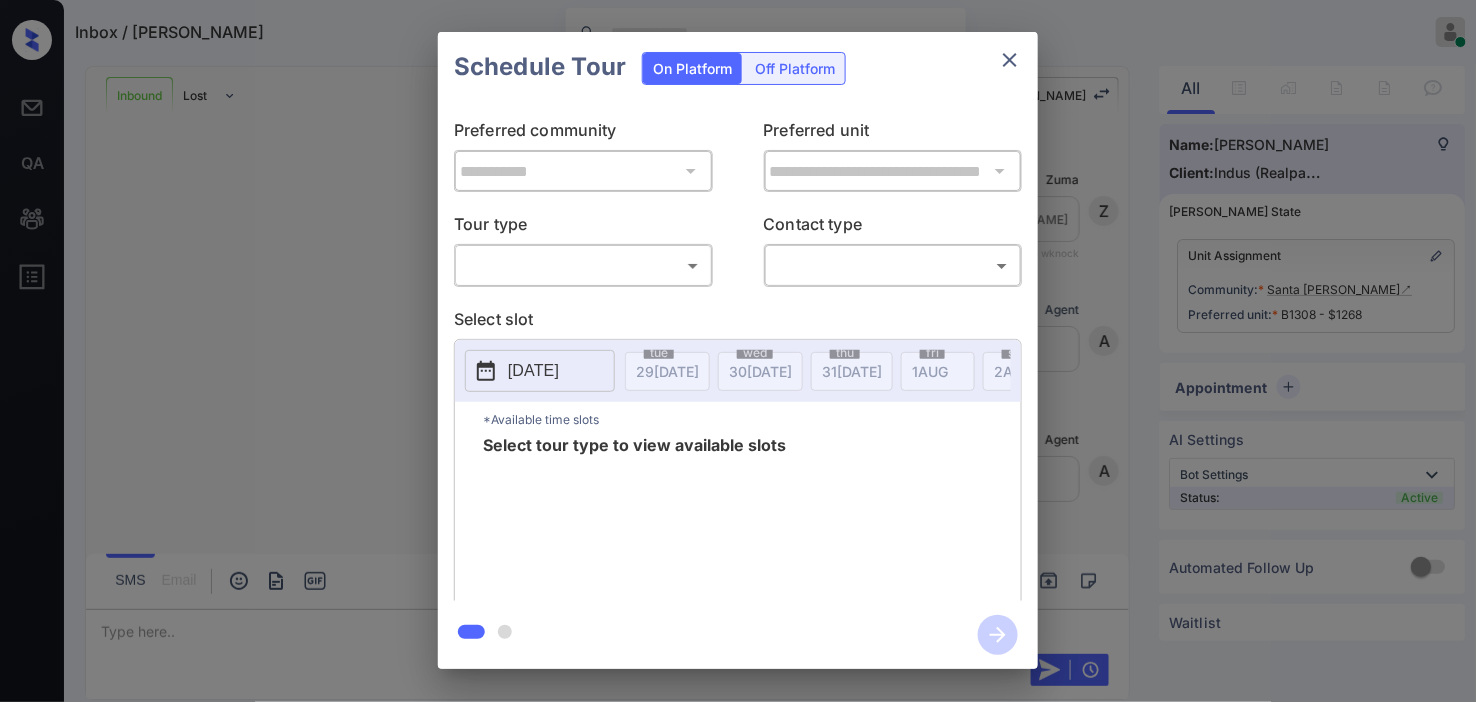 click on "Inbox / Camarcion Williams Kristine Capara Online Set yourself   offline Set yourself   on break Profile Switch to  dark  mode Sign out Inbound Lost Lead Sentiment: Angry Upon sliding the acknowledgement:  Lead will move to lost stage. * ​ SMS and call option will be set to opt out. AFM will be turned off for the lead. Kelsey New Message Zuma Lead transferred to leasing agent: kelsey Jul 28, 2025 04:59 pm  Sync'd w  knock Z New Message Agent Lead created via webhook in Inbound stage. Jul 28, 2025 04:59 pm A New Message Agent AFM Request sent to Kelsey. Jul 28, 2025 04:59 pm A New Message Agent Notes Note: Structured Note:
Move In Date: 2025-08-16
Jul 28, 2025 04:59 pm A New Message Kelsey Lead Details Updated
Move In Date:  16-8-2025
Jul 28, 2025 05:00 pm K New Message Kelsey Jul 28, 2025 05:00 pm   | SmarterAFMV2Sms  Sync'd w  knock K New Message Kelsey Lead archived by Kelsey! Jul 28, 2025 05:00 pm K New Message Kristine Sensitive Info Accessed Jul 29, 2025 02:12 pm K New Message Kristine K SMS" at bounding box center (738, 351) 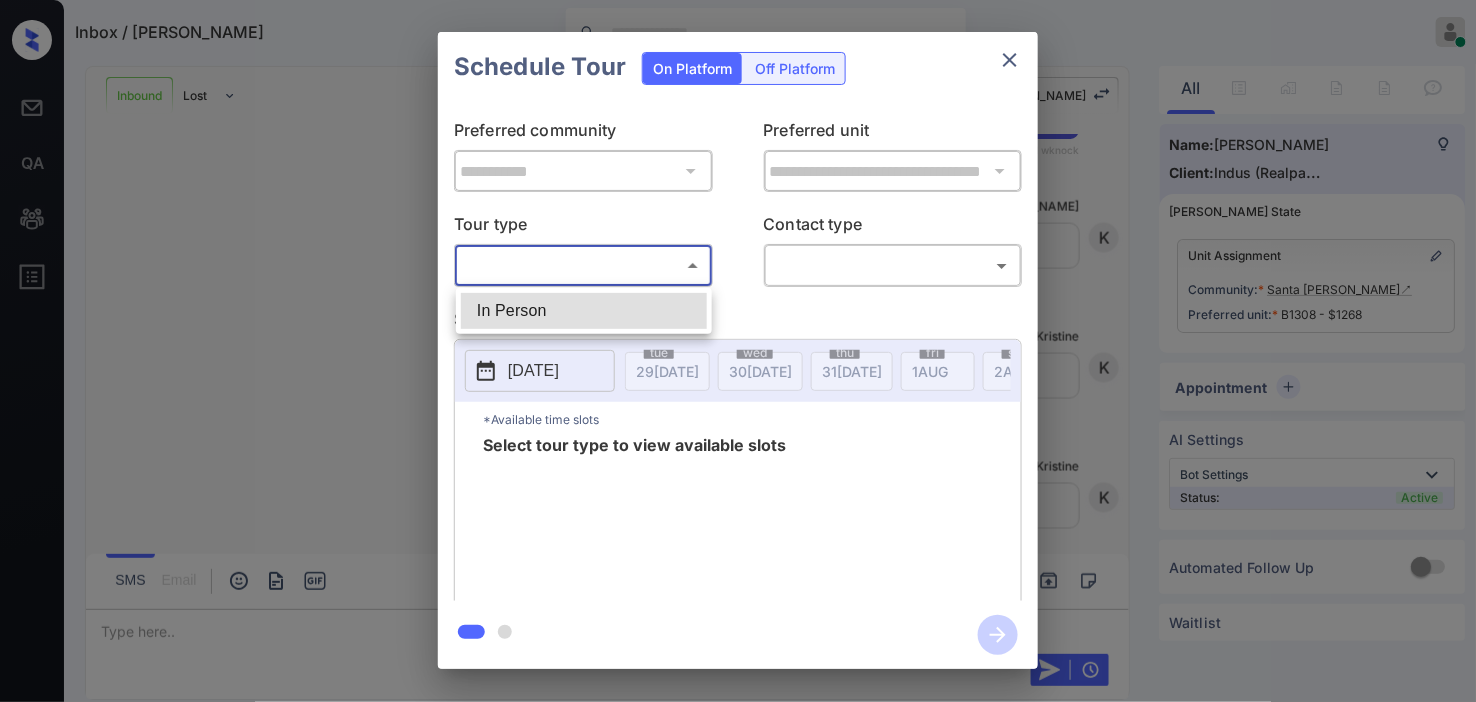 click on "In Person" at bounding box center (584, 311) 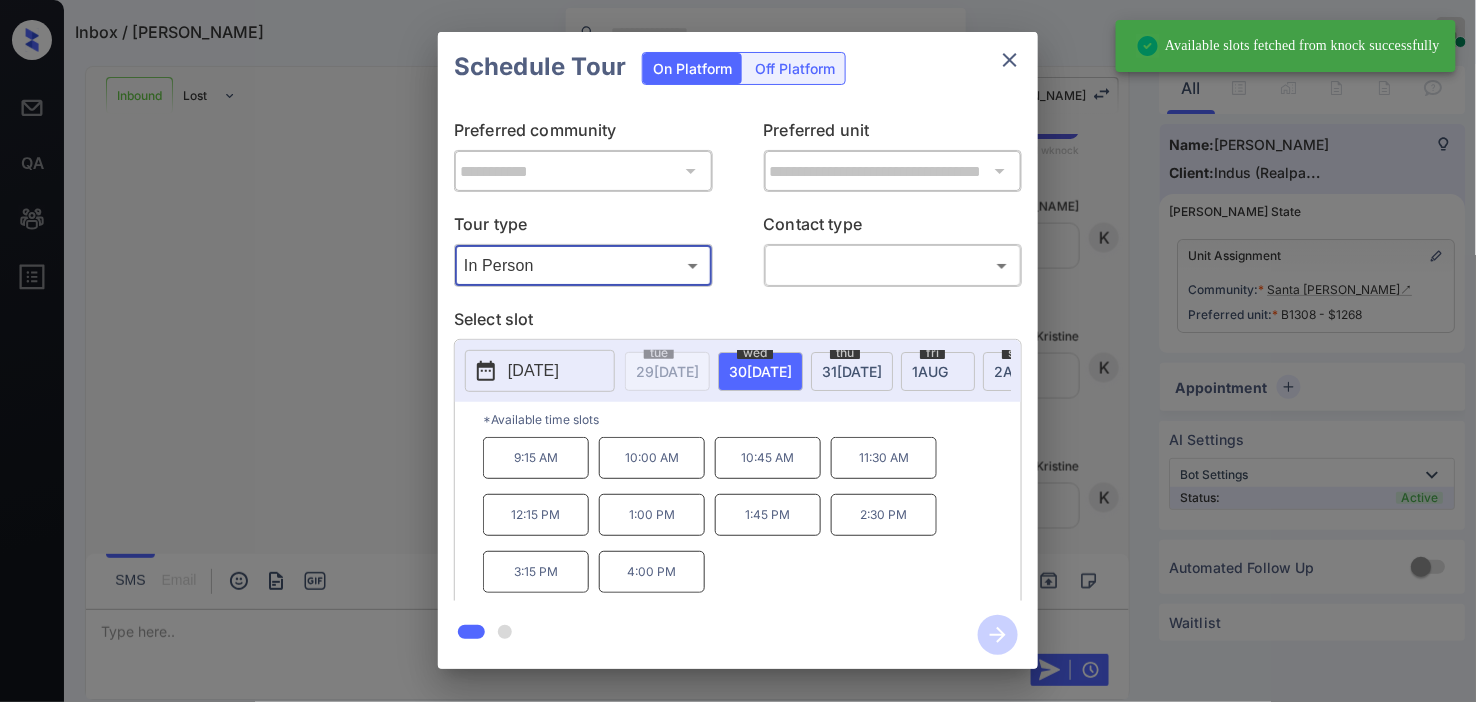 click on "2025-07-30" at bounding box center [540, 371] 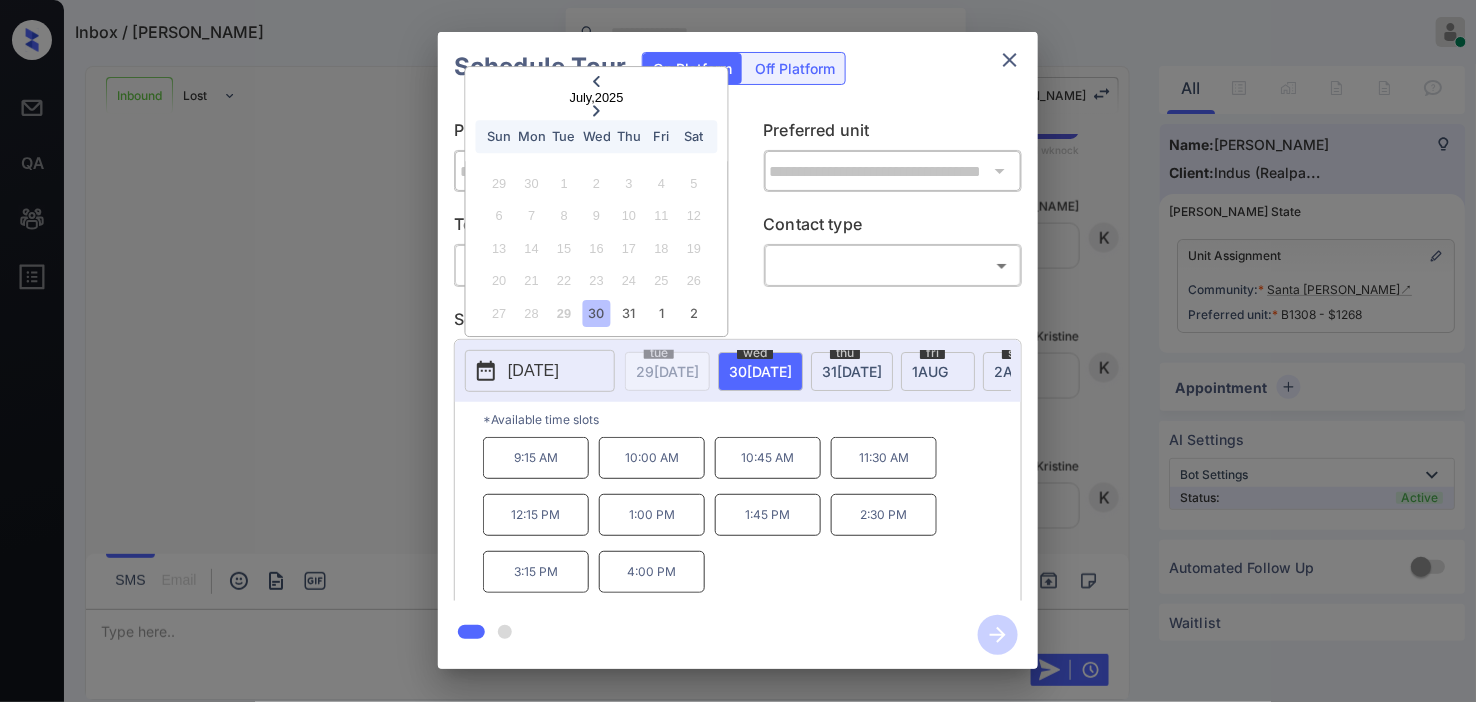 click 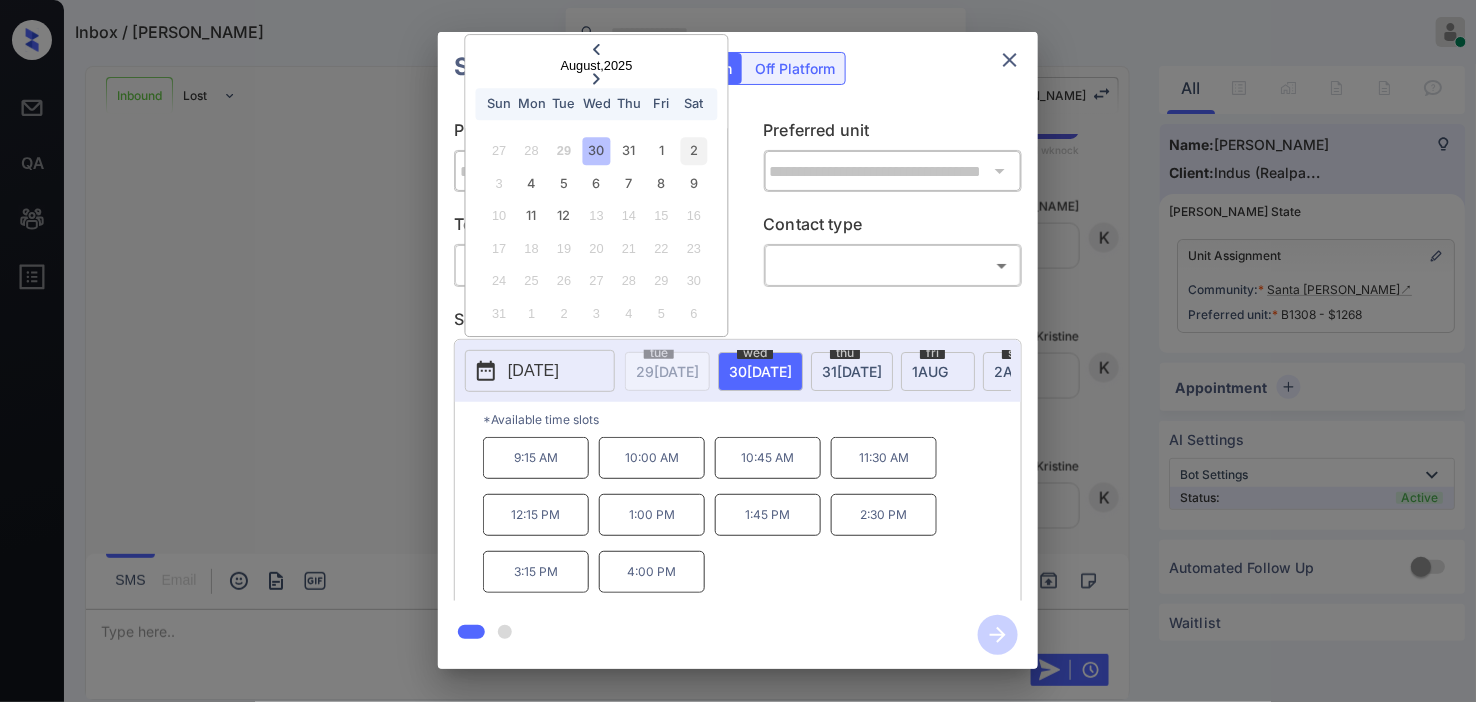 click on "2" at bounding box center (693, 151) 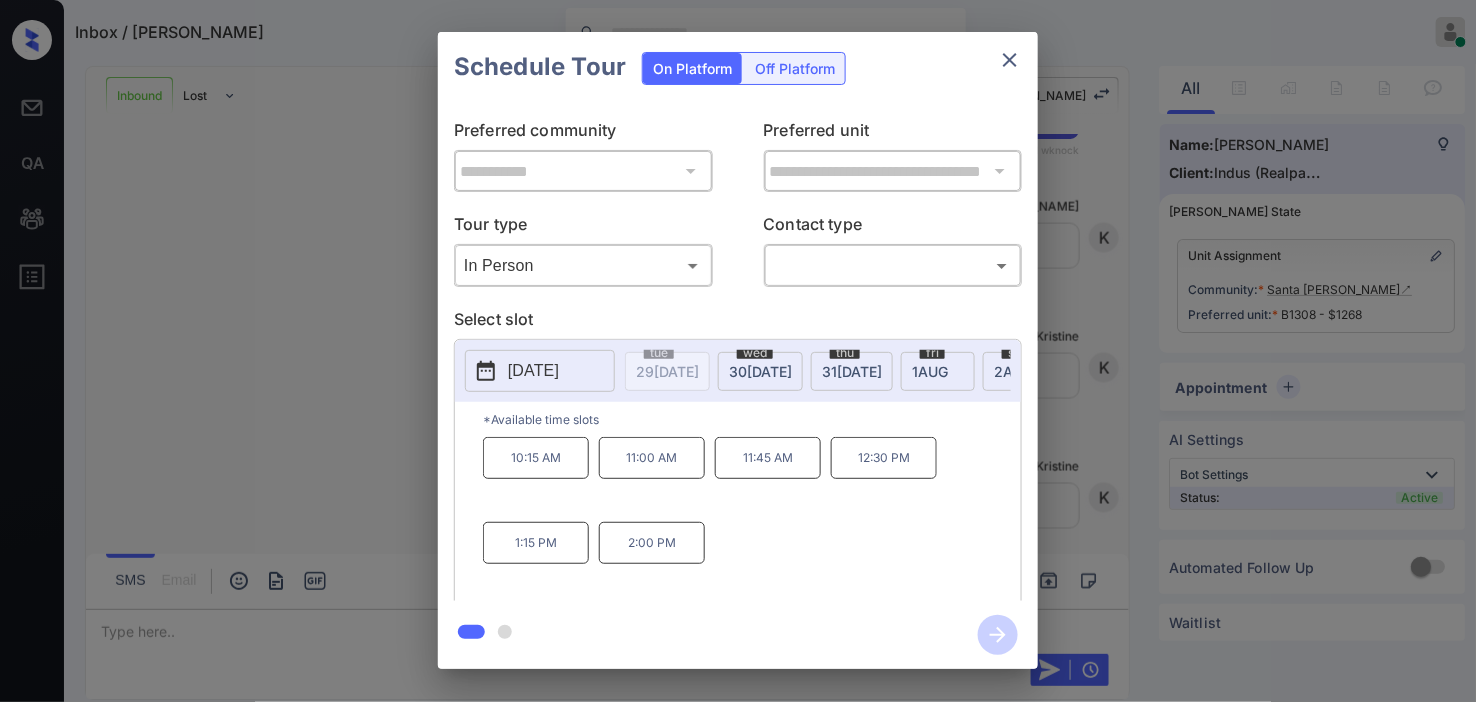 click on "**********" at bounding box center [738, 350] 